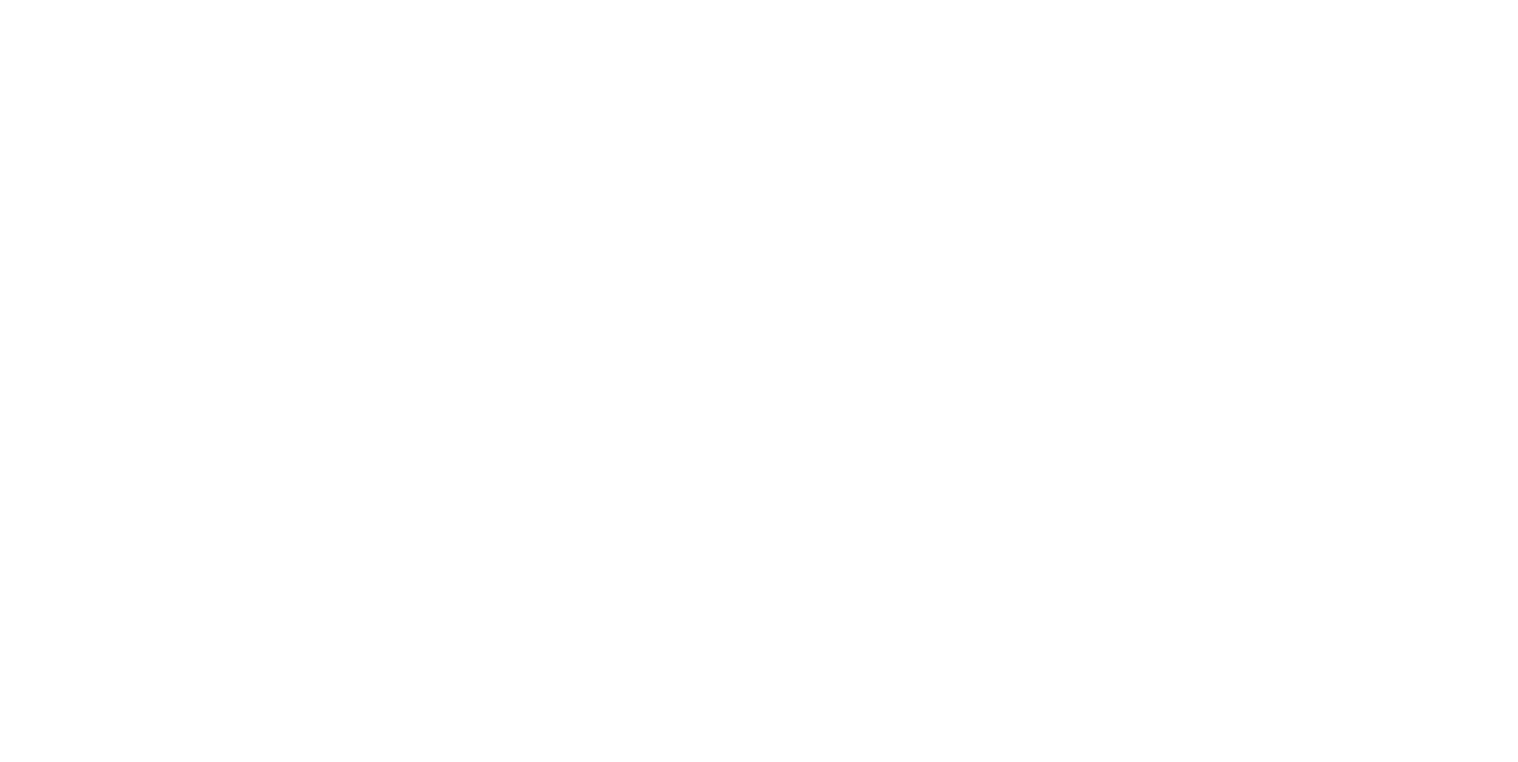 scroll, scrollTop: 0, scrollLeft: 0, axis: both 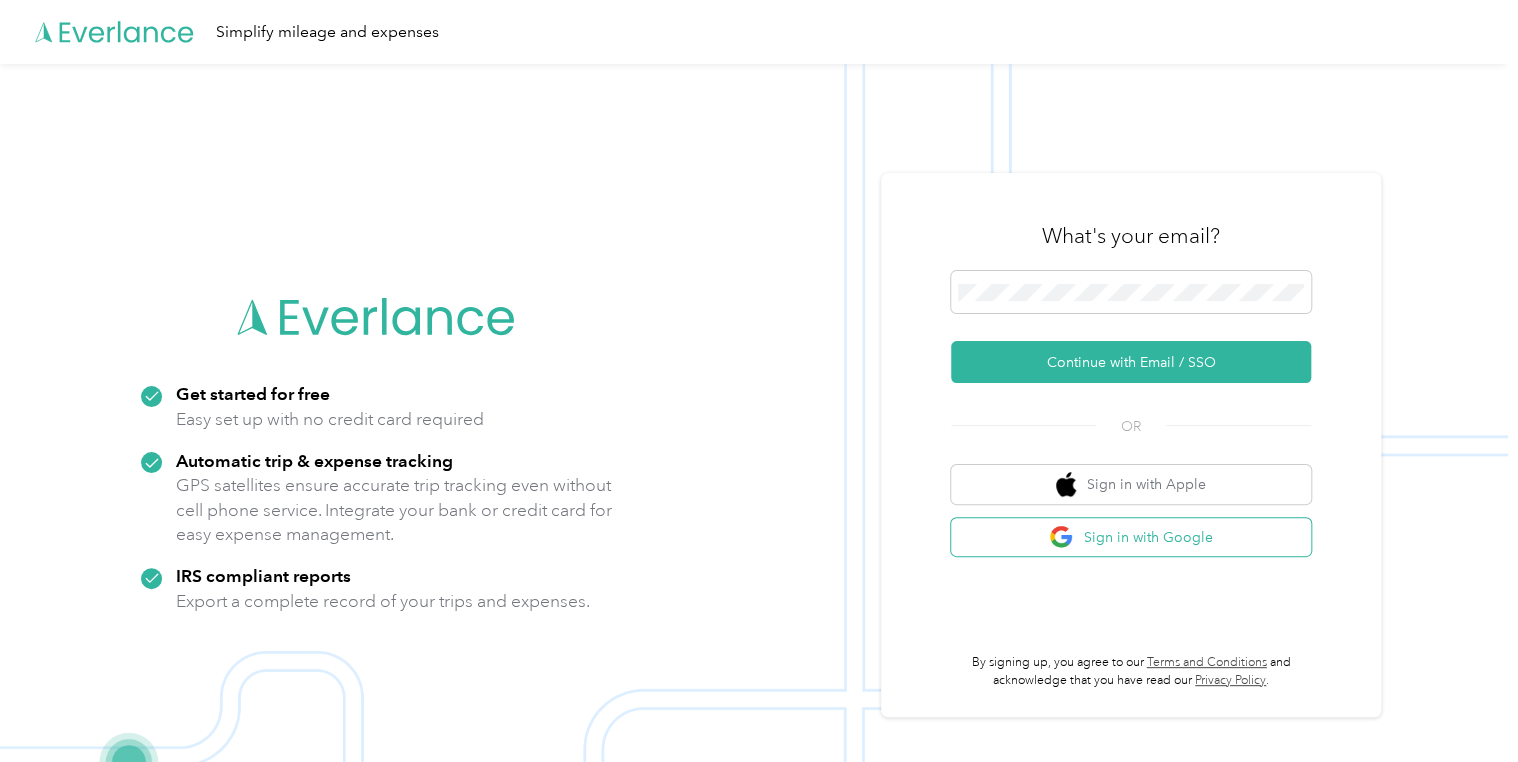click on "Sign in with Google" at bounding box center (1131, 537) 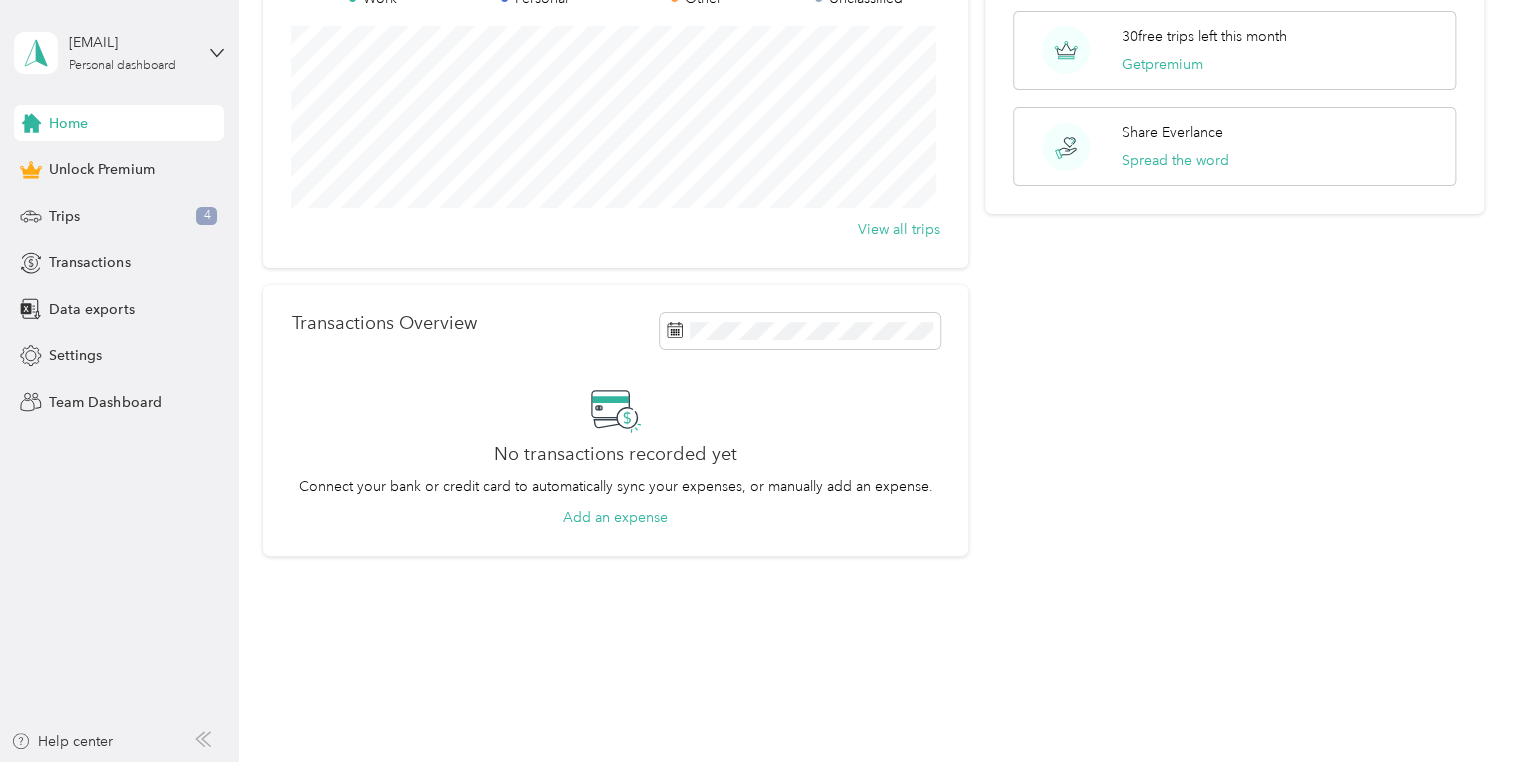 scroll, scrollTop: 0, scrollLeft: 0, axis: both 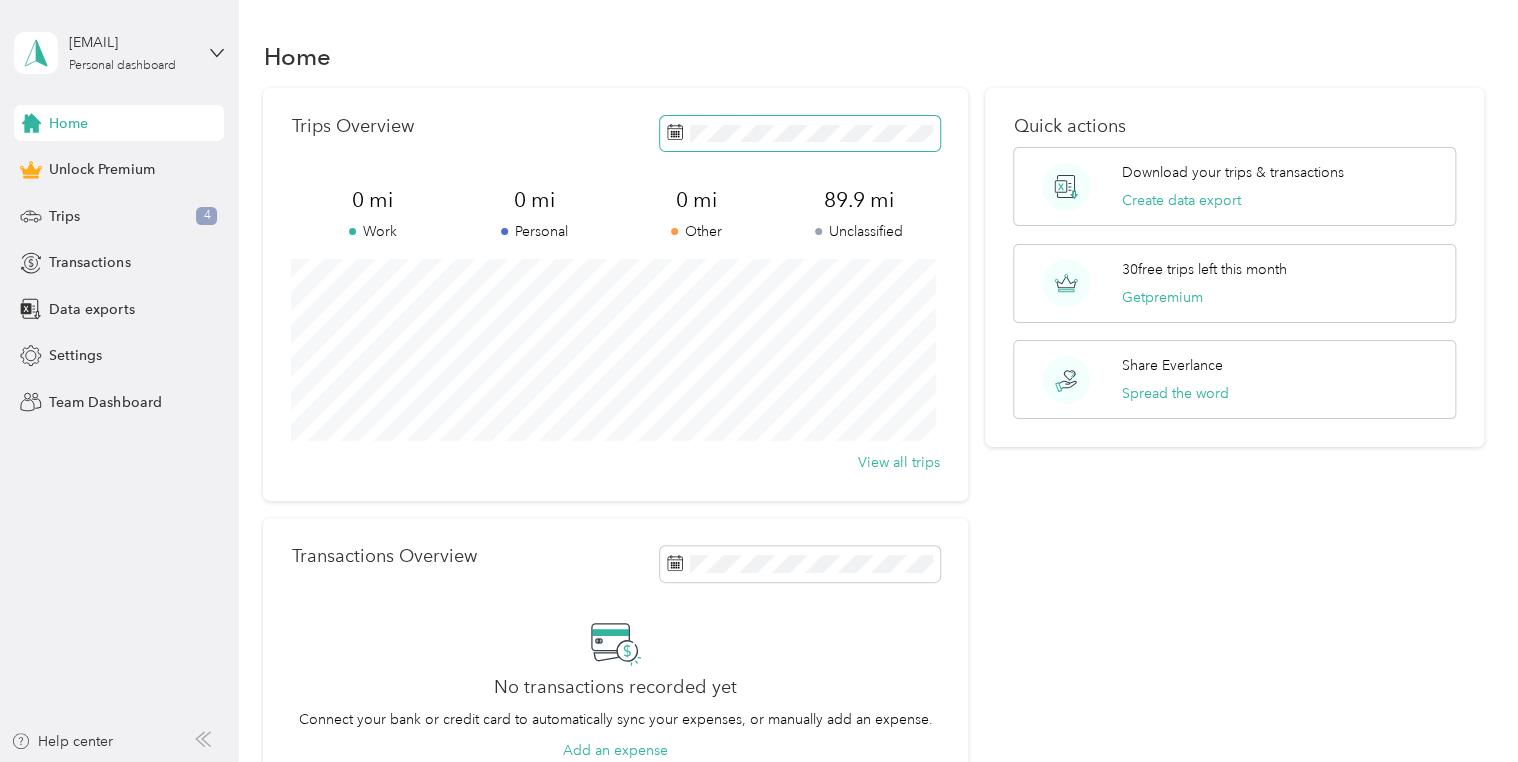 click at bounding box center [800, 133] 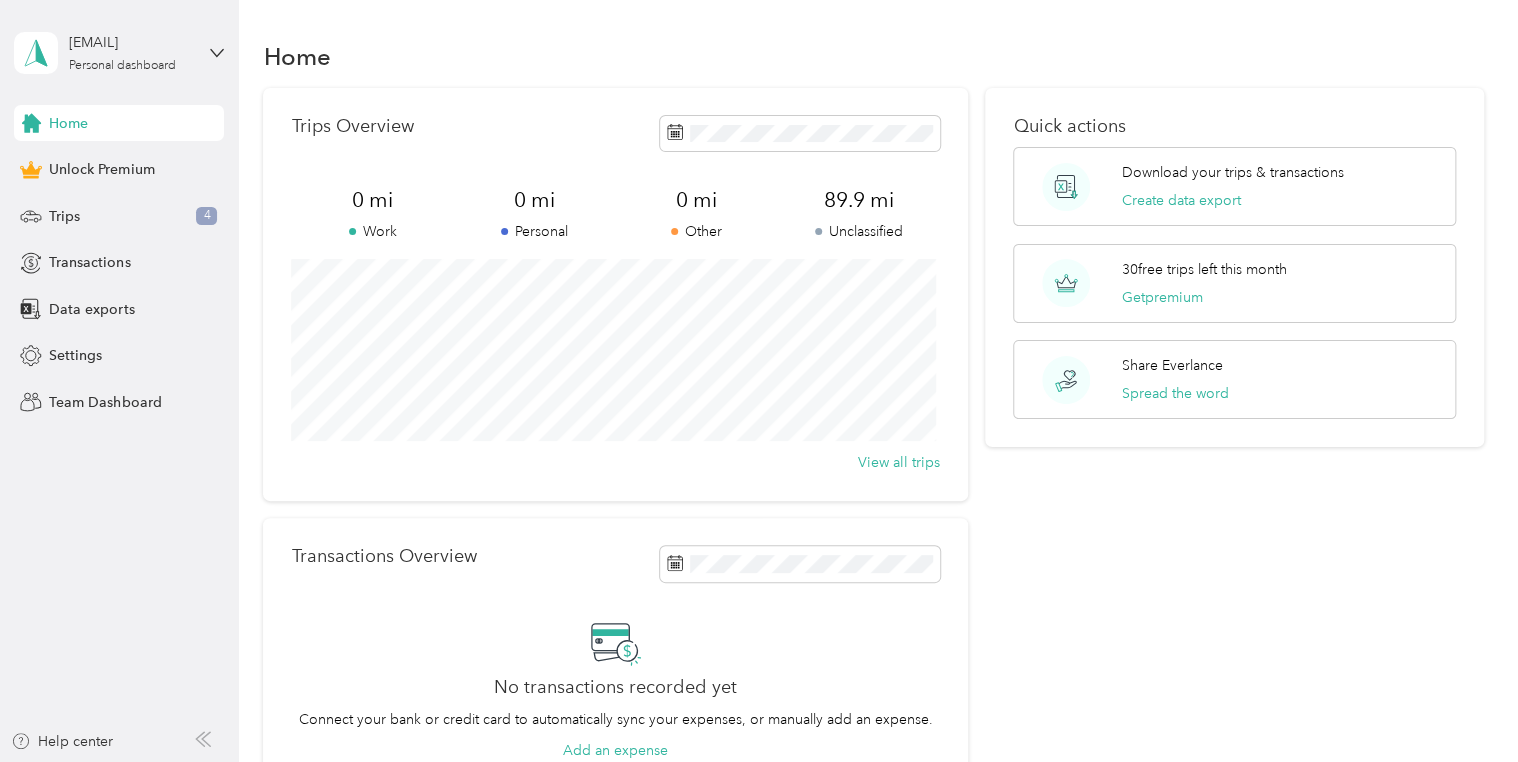 click on "Trips Overview 0   mi Work 0   mi Personal 0   mi Other 89.9   mi Unclassified View all trips" at bounding box center [615, 294] 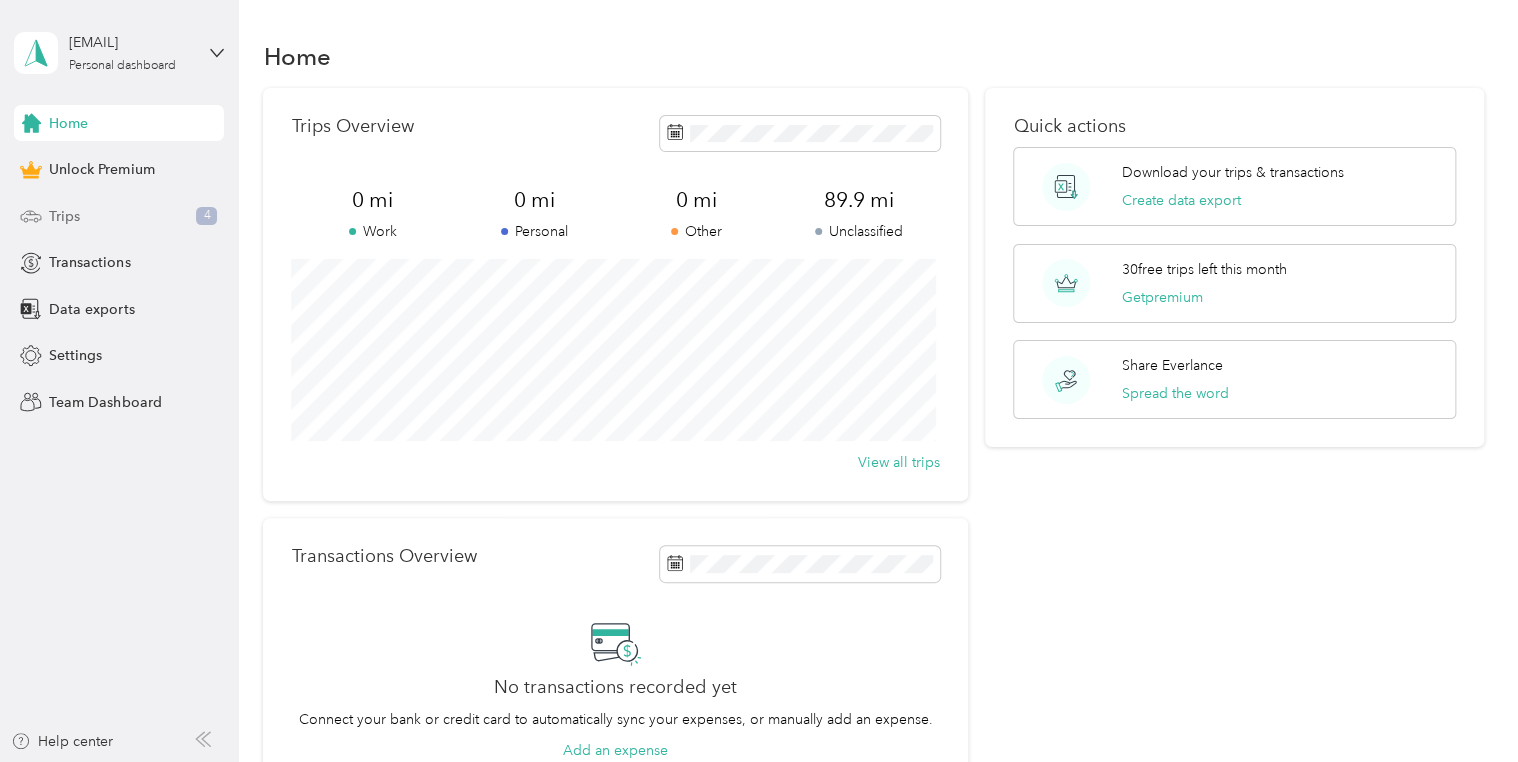 click on "Trips 4" at bounding box center (119, 216) 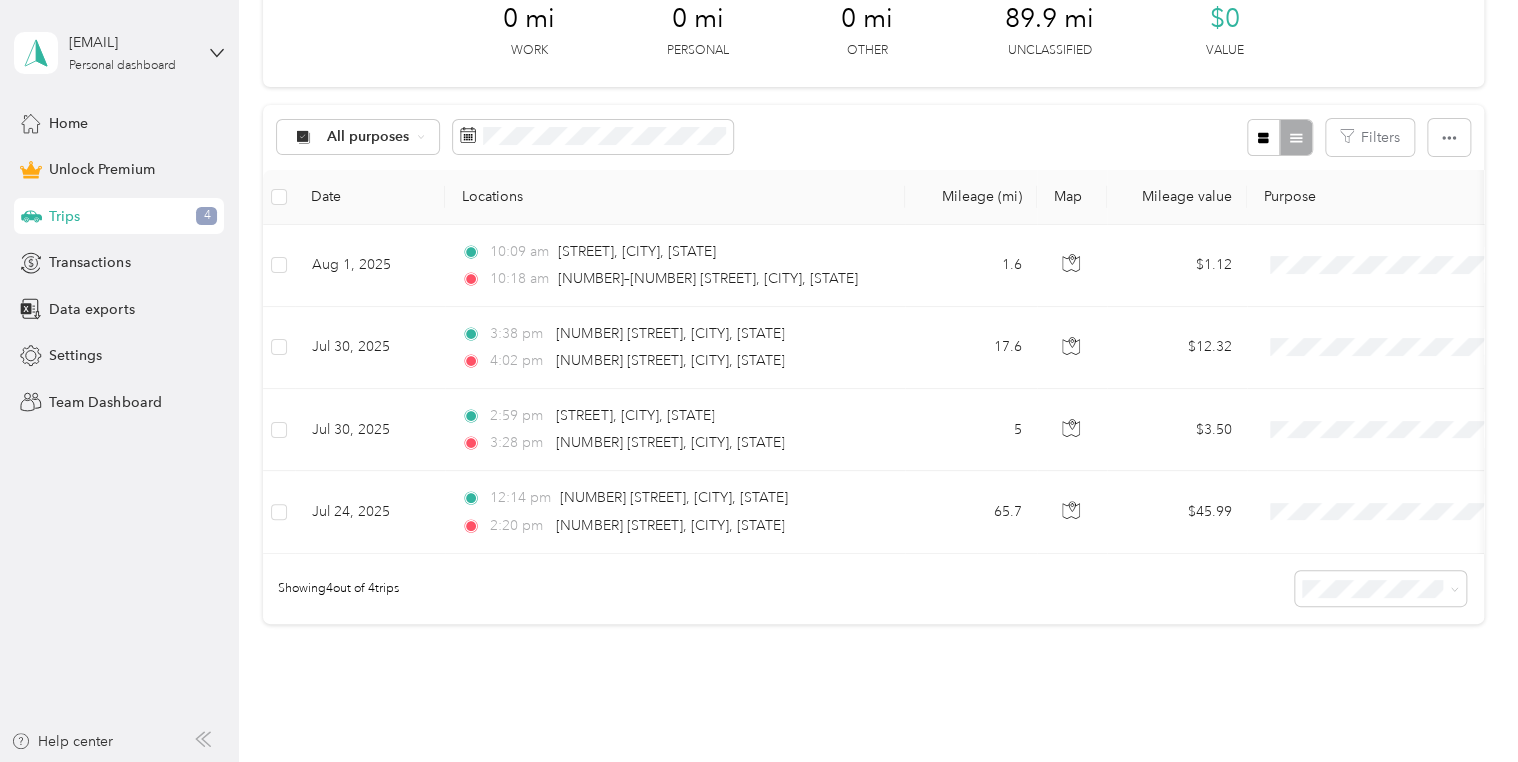 scroll, scrollTop: 300, scrollLeft: 0, axis: vertical 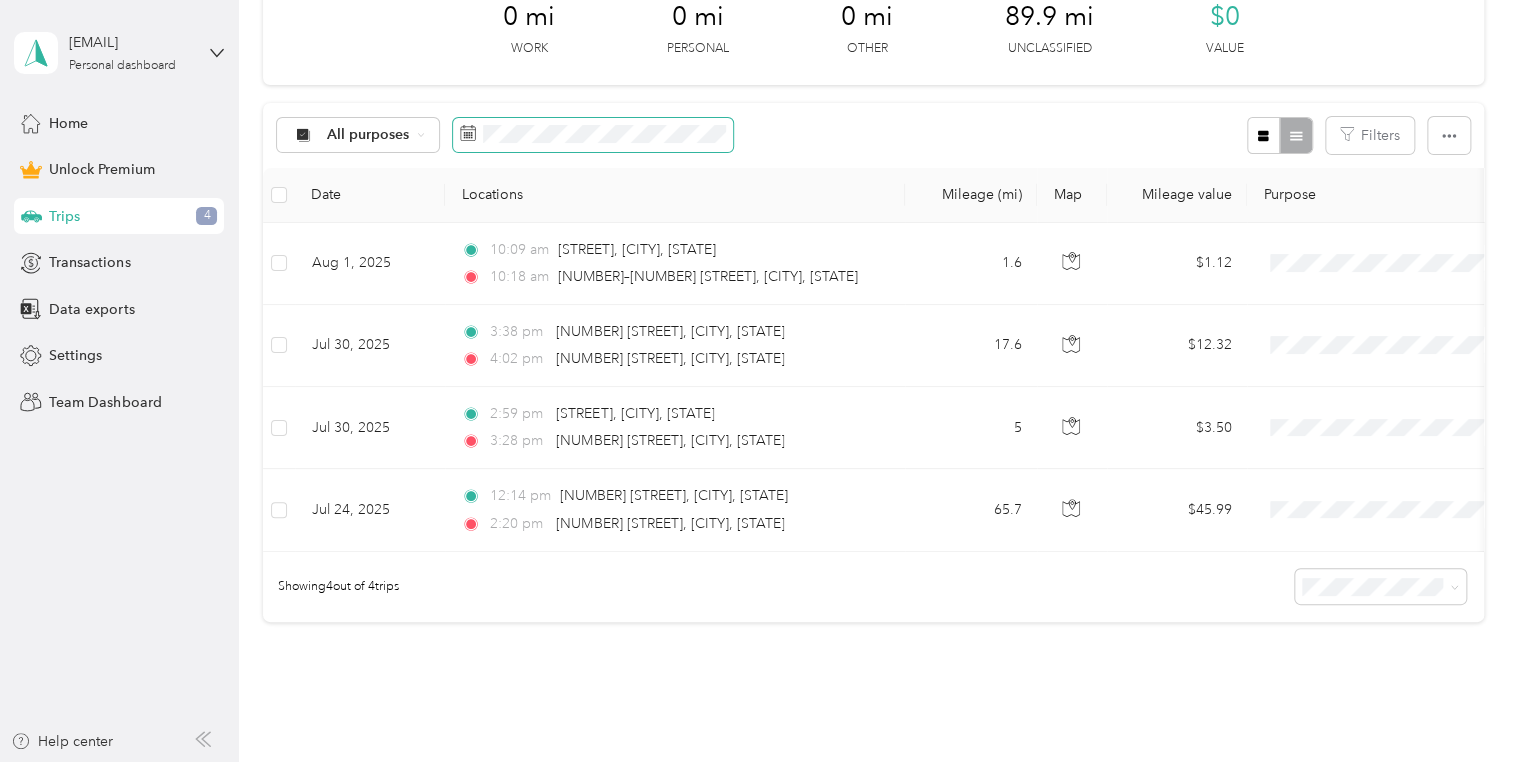 click at bounding box center (593, 135) 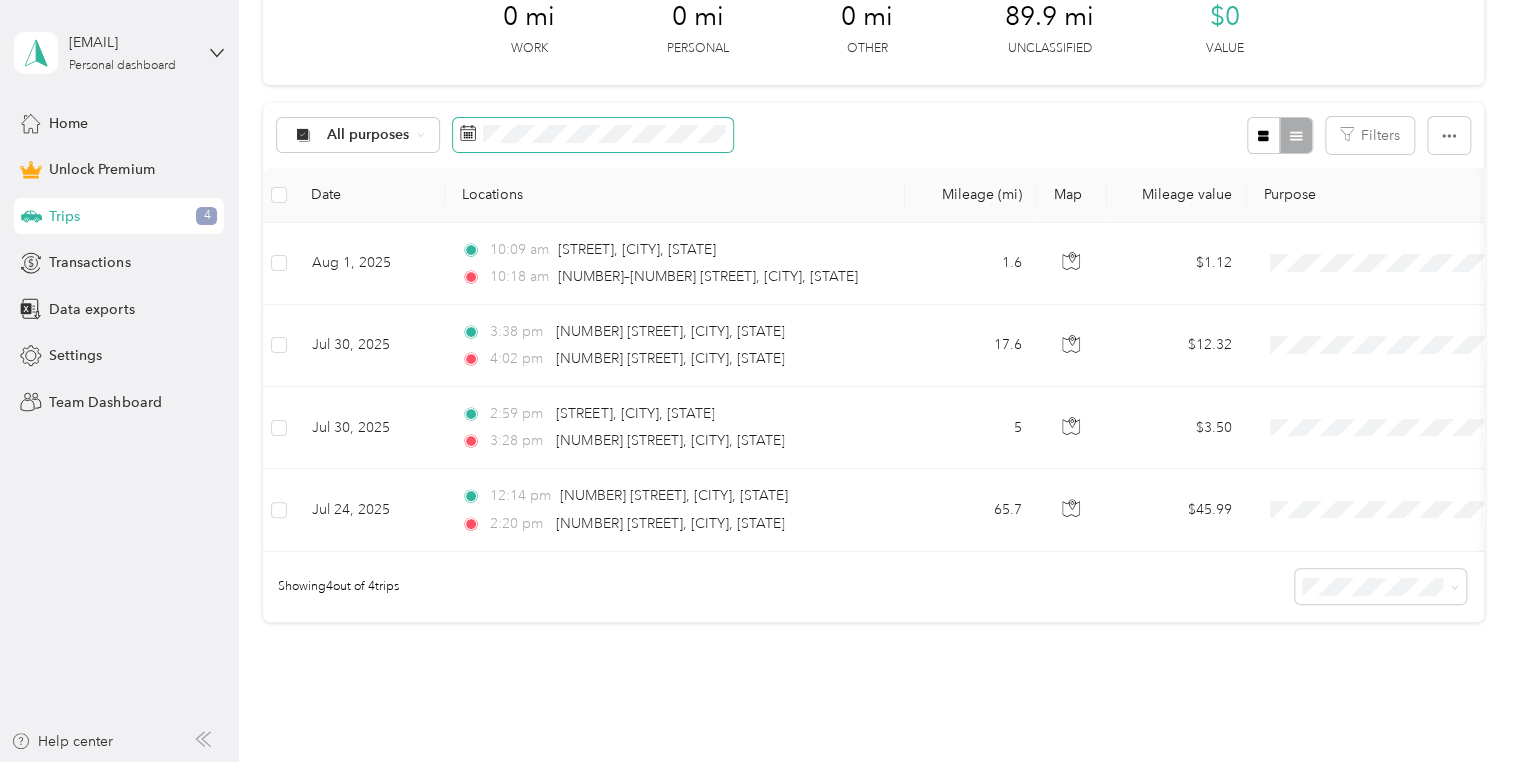 click 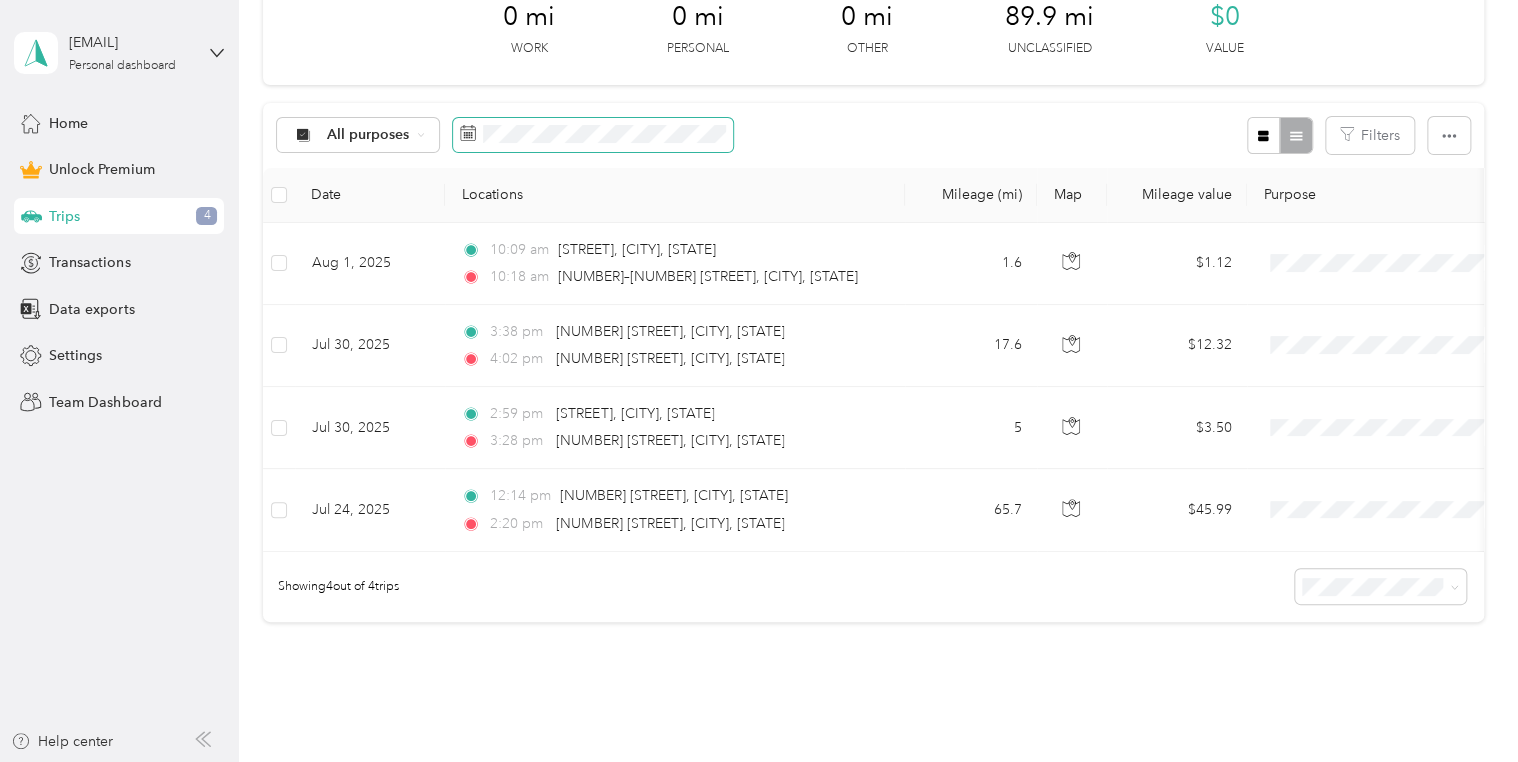 click on "All purposes" at bounding box center (505, 135) 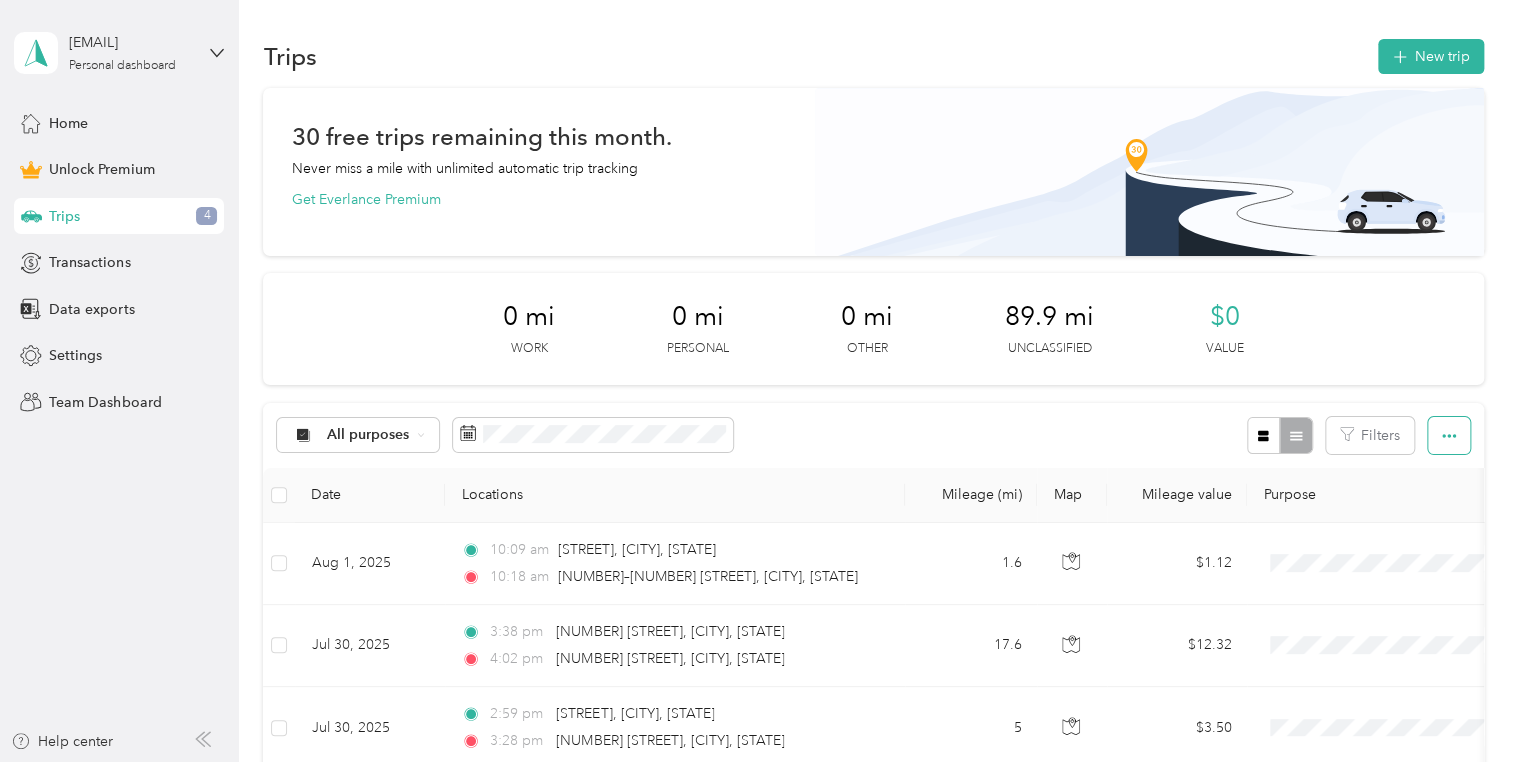 click at bounding box center [1449, 435] 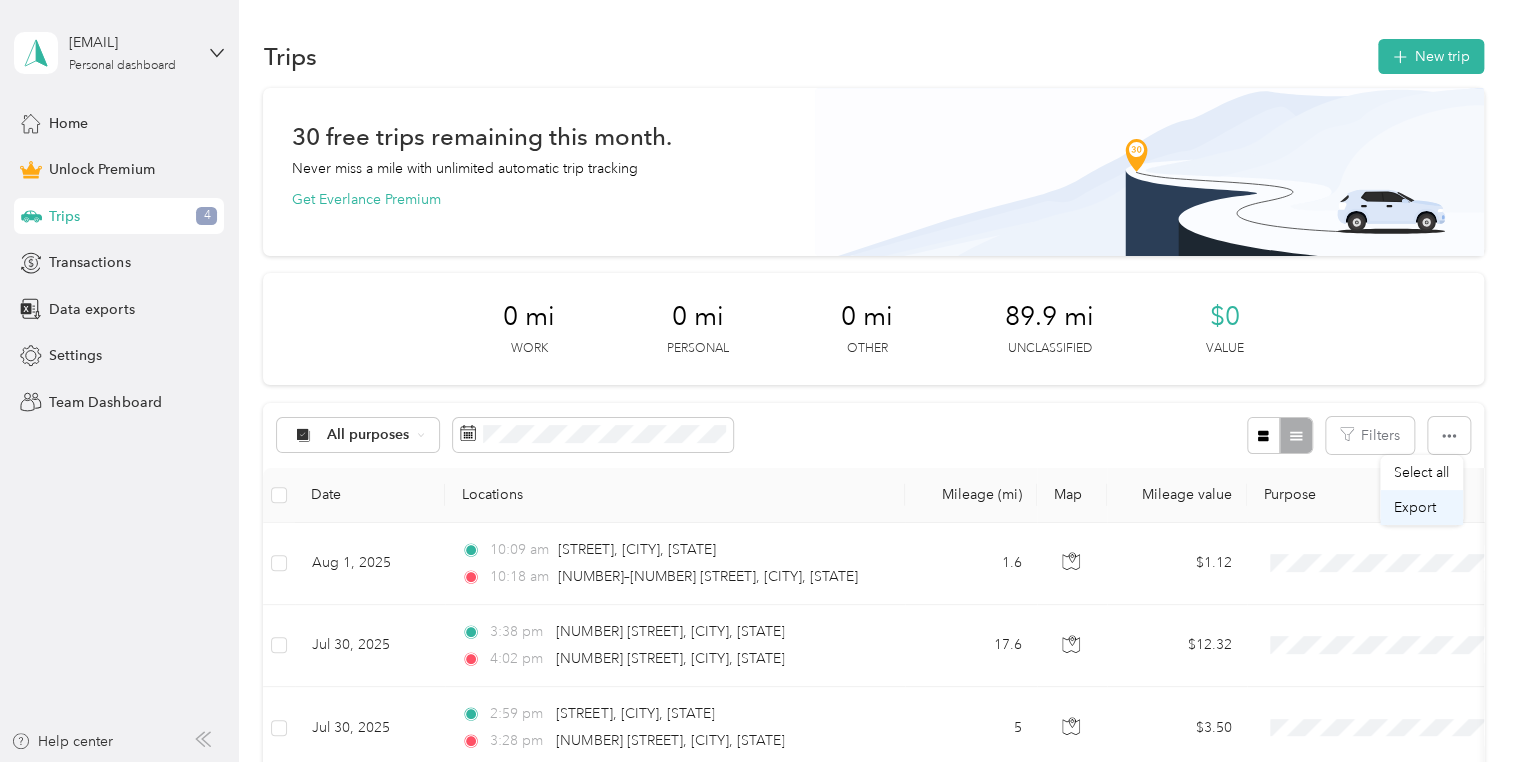 click on "Export" at bounding box center (1415, 507) 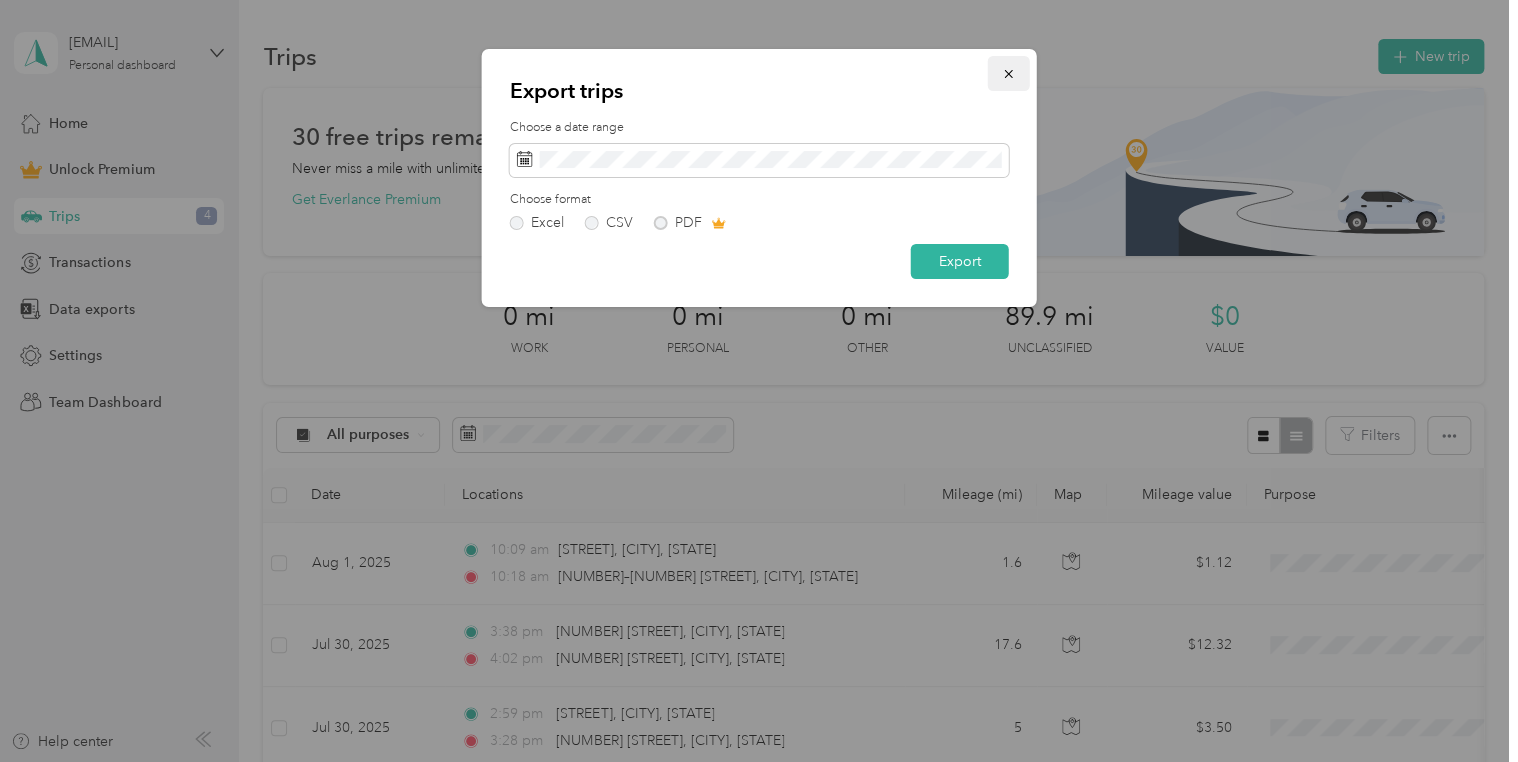 click 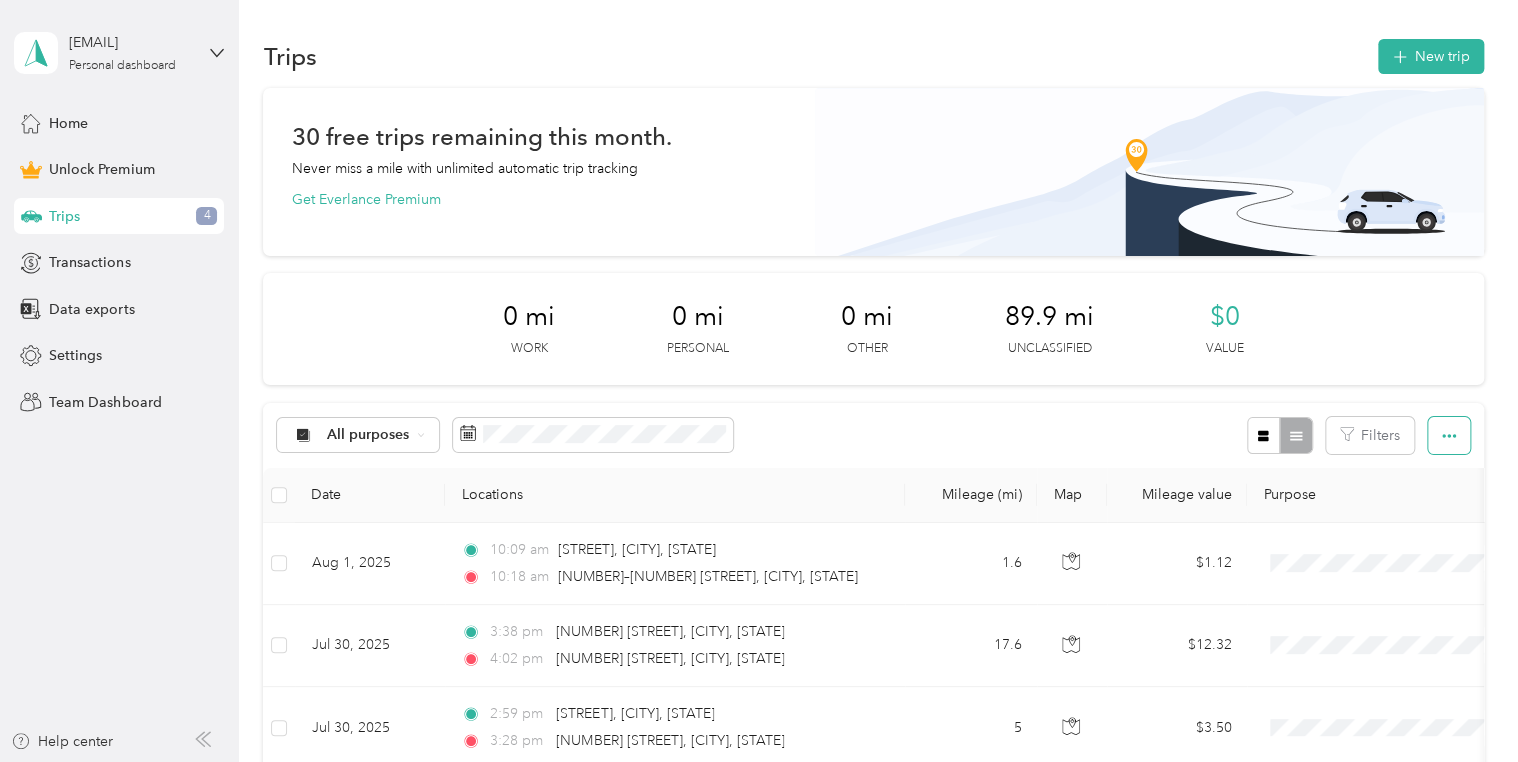 click at bounding box center [1449, 435] 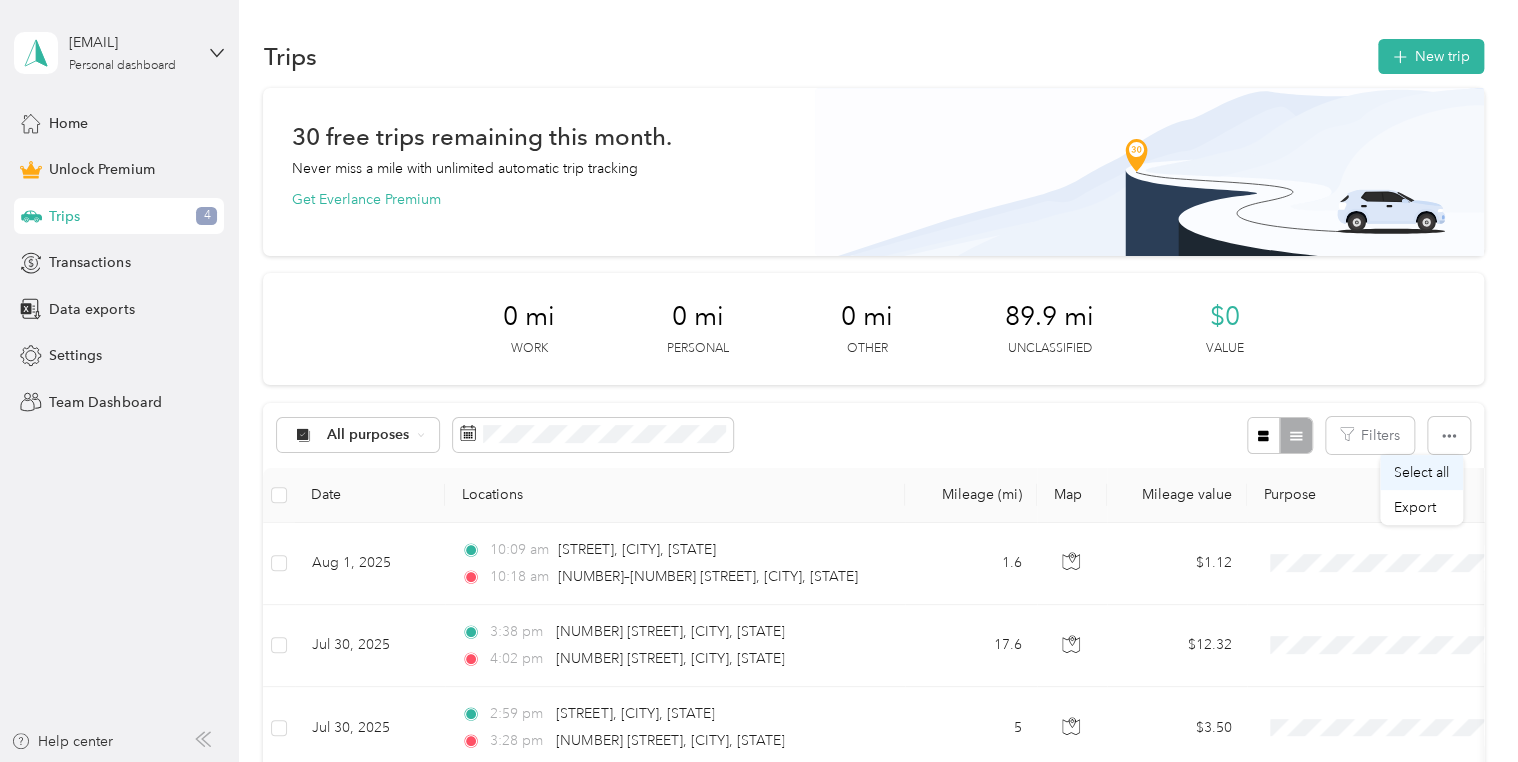 click on "Select all" at bounding box center [1421, 472] 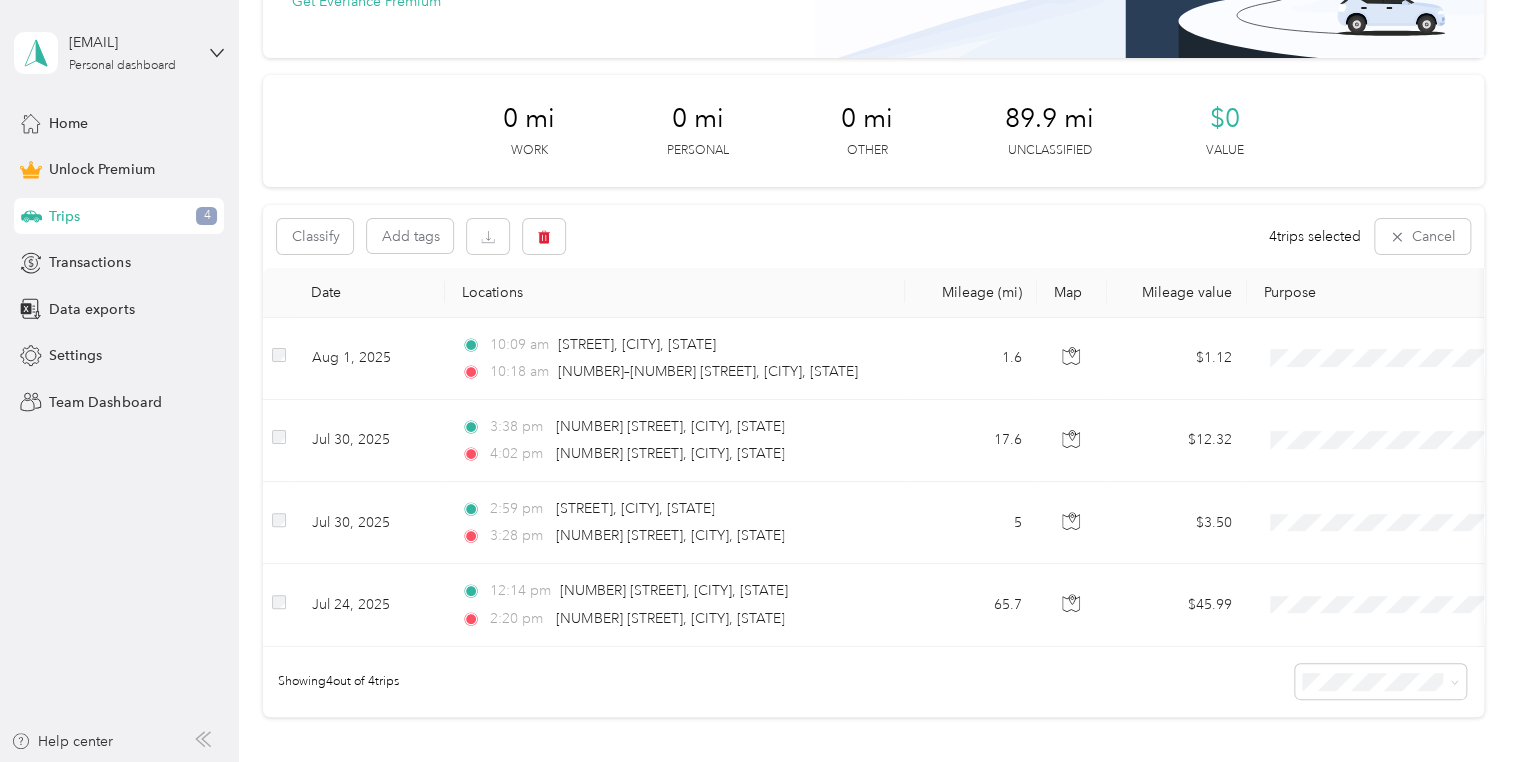 scroll, scrollTop: 100, scrollLeft: 0, axis: vertical 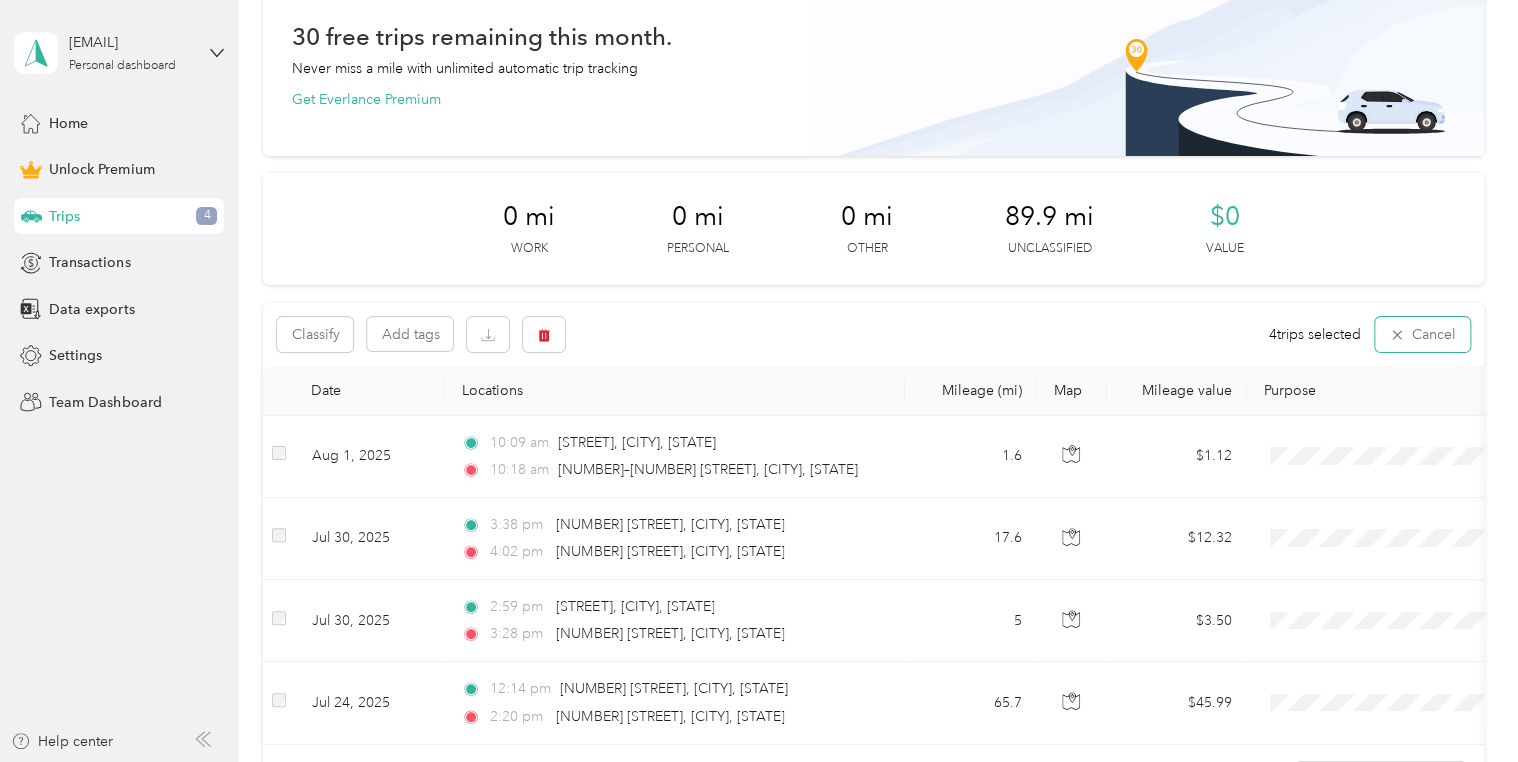 drag, startPoint x: 1425, startPoint y: 325, endPoint x: 1384, endPoint y: 247, distance: 88.11924 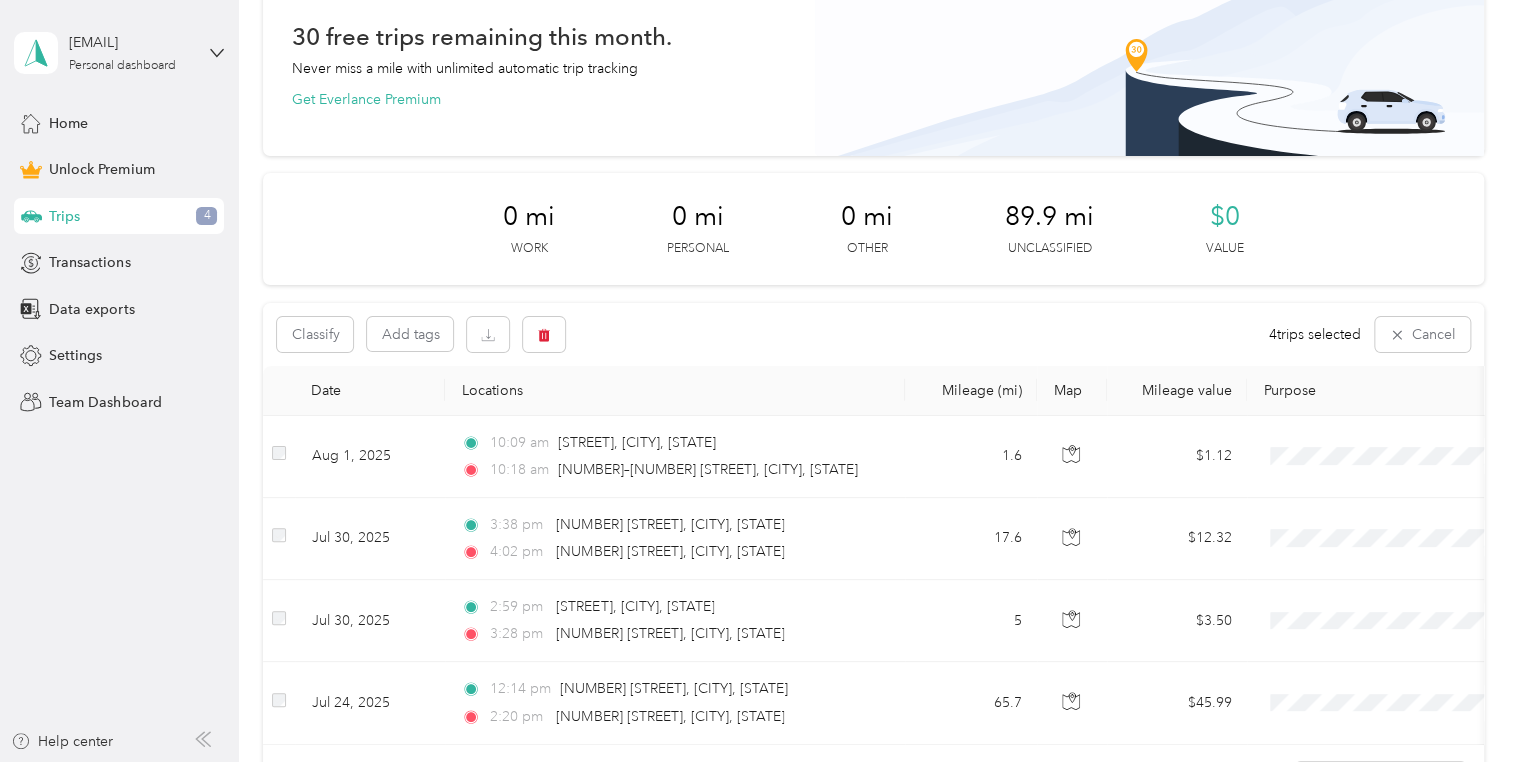 click on "Classify Add tags [NUMBER]  trips selected Cancel" at bounding box center [873, 334] 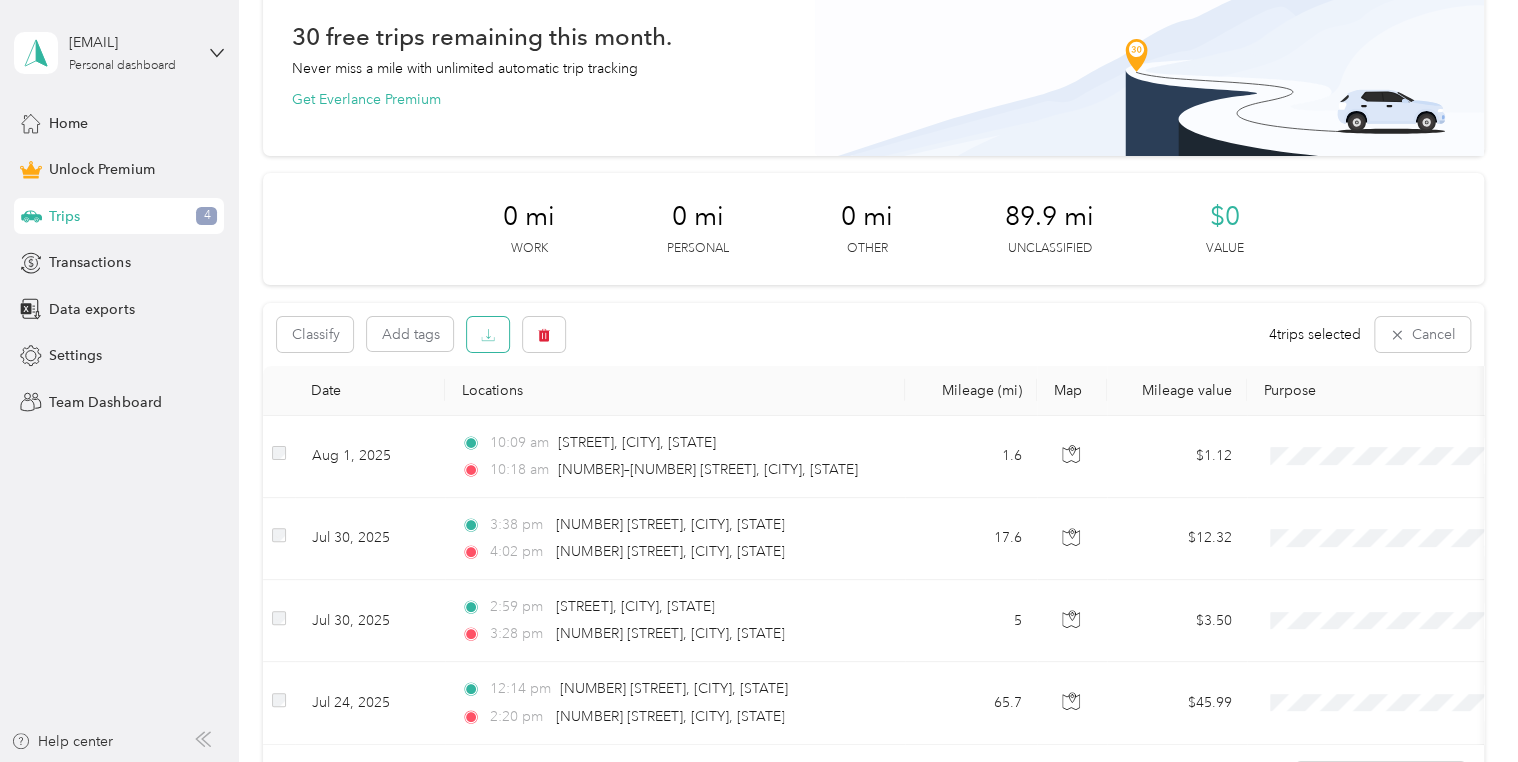 click at bounding box center (488, 334) 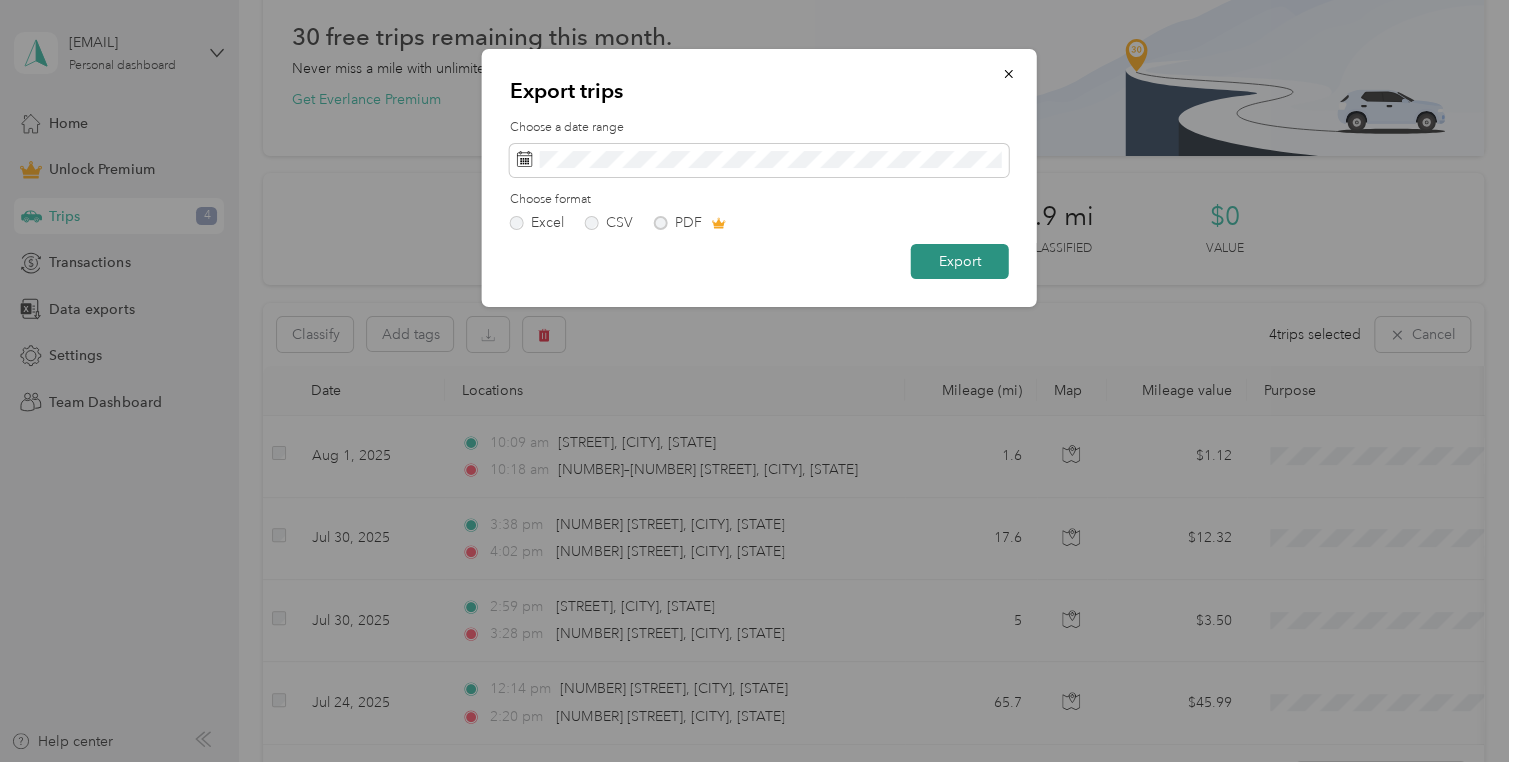 click on "Export" at bounding box center (960, 261) 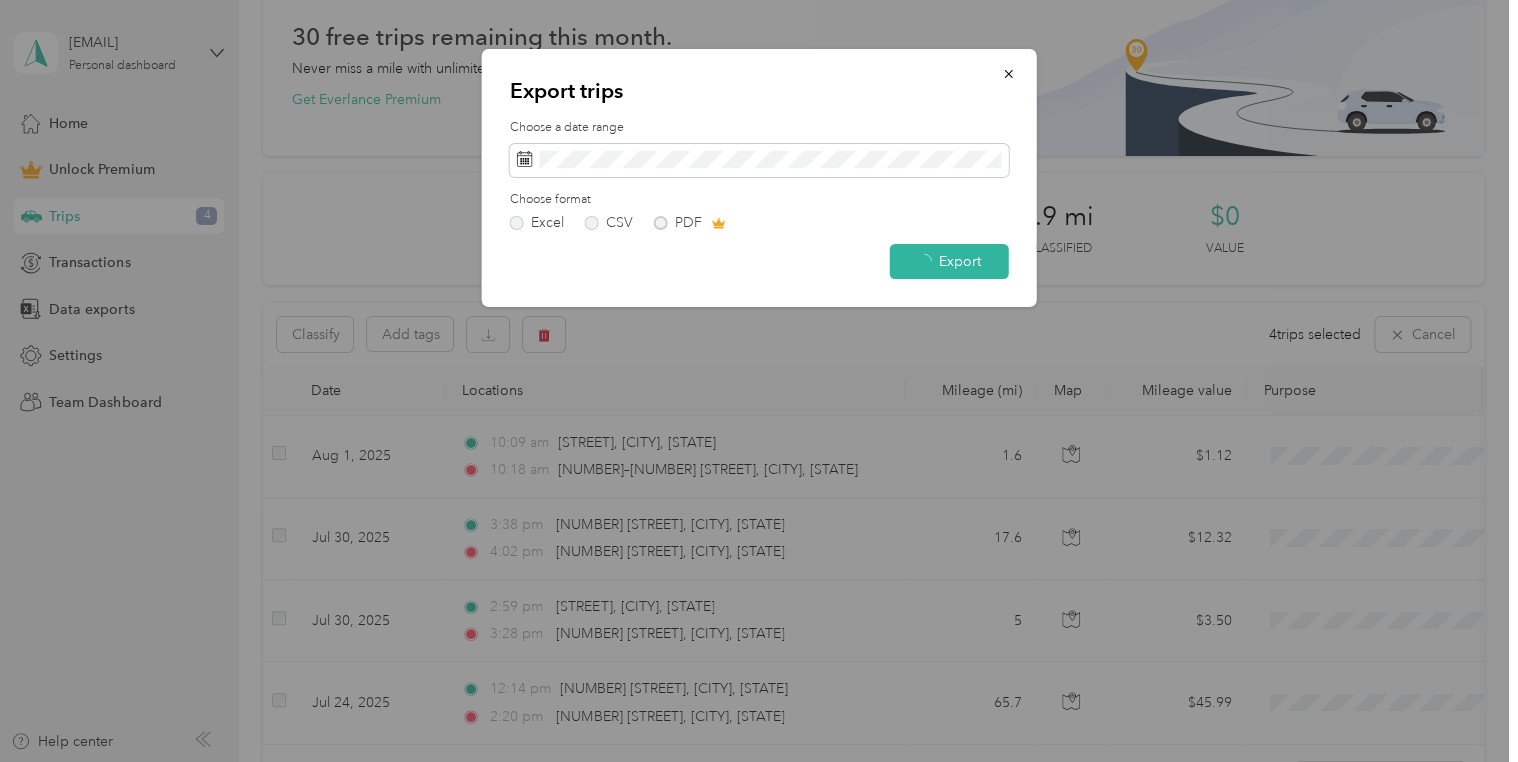 scroll, scrollTop: 0, scrollLeft: 0, axis: both 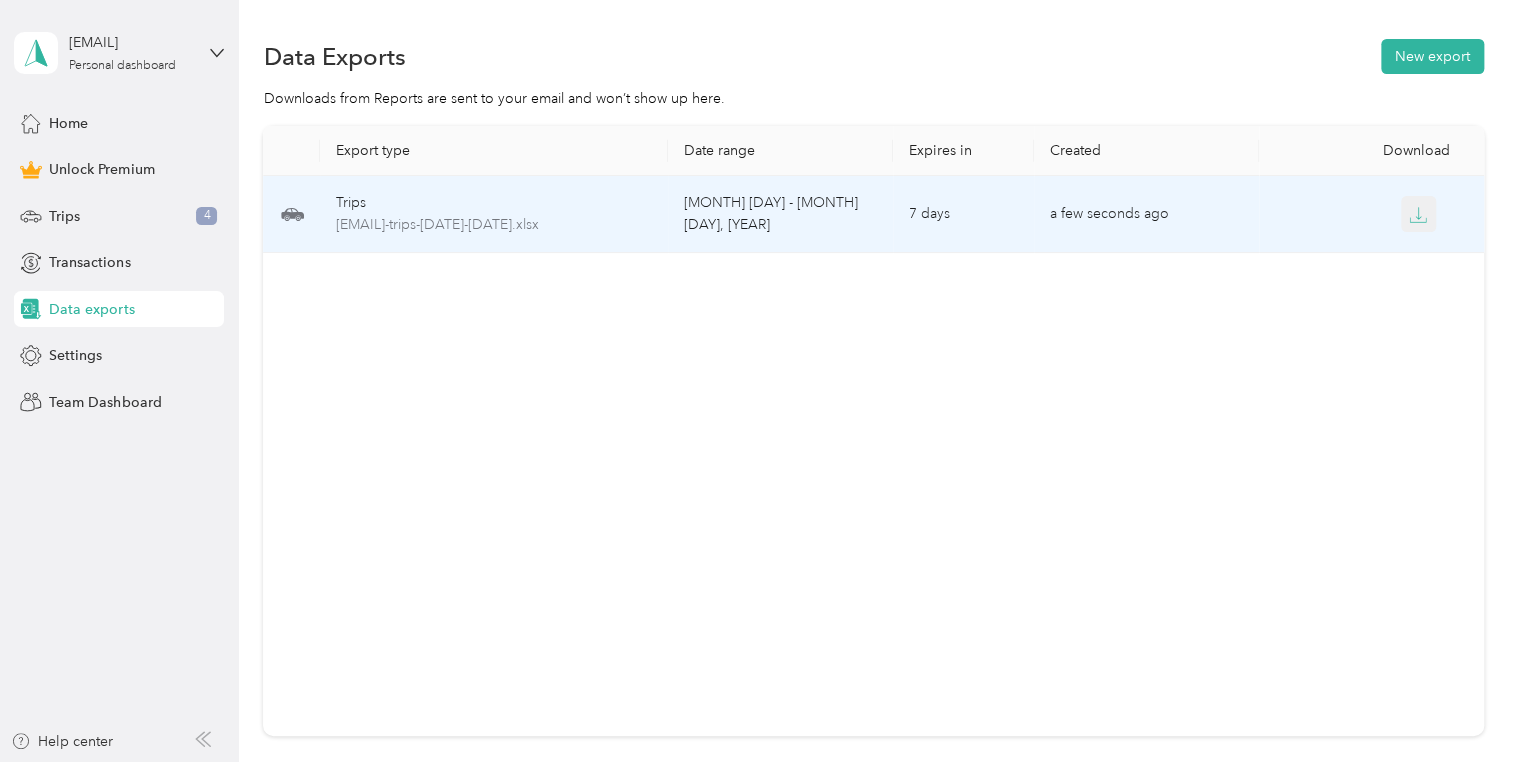 click 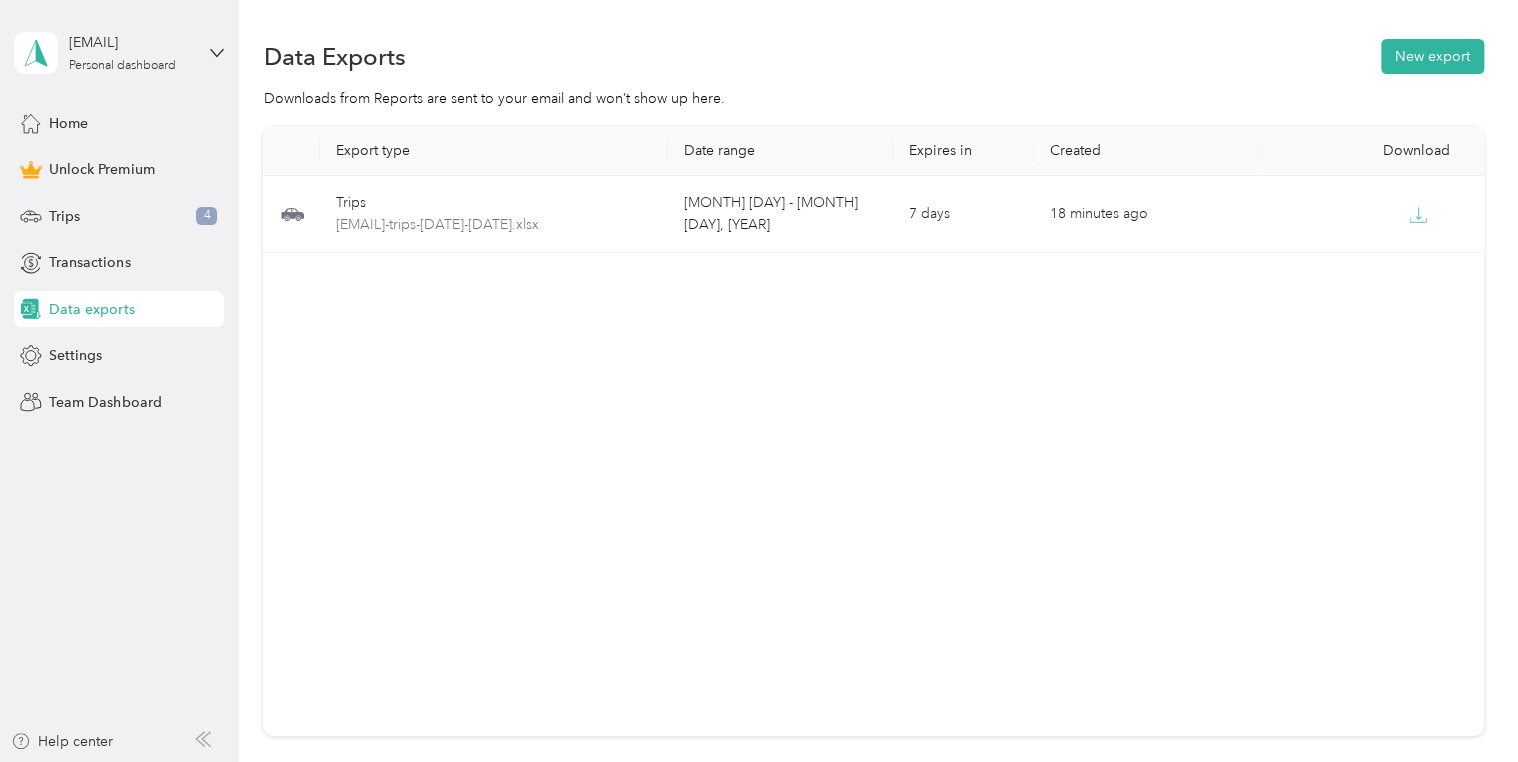 click on "Export type Date range Expires in Created Download             Trips [EMAIL]-trips-[DATE]-[DATE].xlsx [MONTH] [DAY] - [MONTH] [DAY], [YEAR] [NUMBER] days [NUMBER] hours ago" at bounding box center [873, 431] 